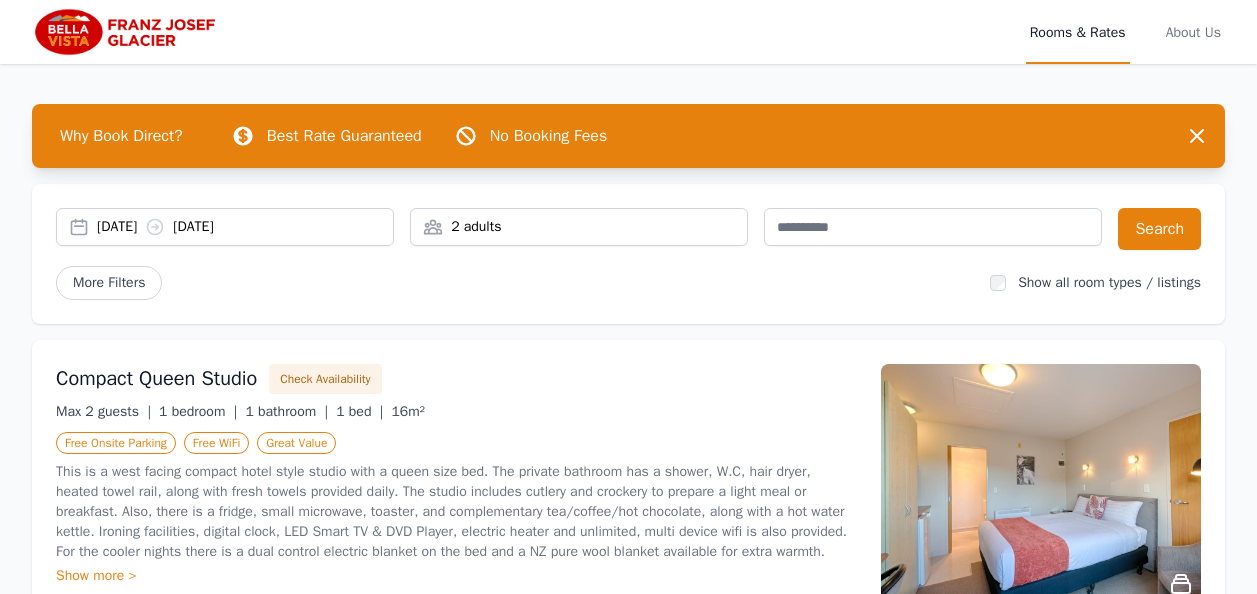 scroll, scrollTop: 0, scrollLeft: 0, axis: both 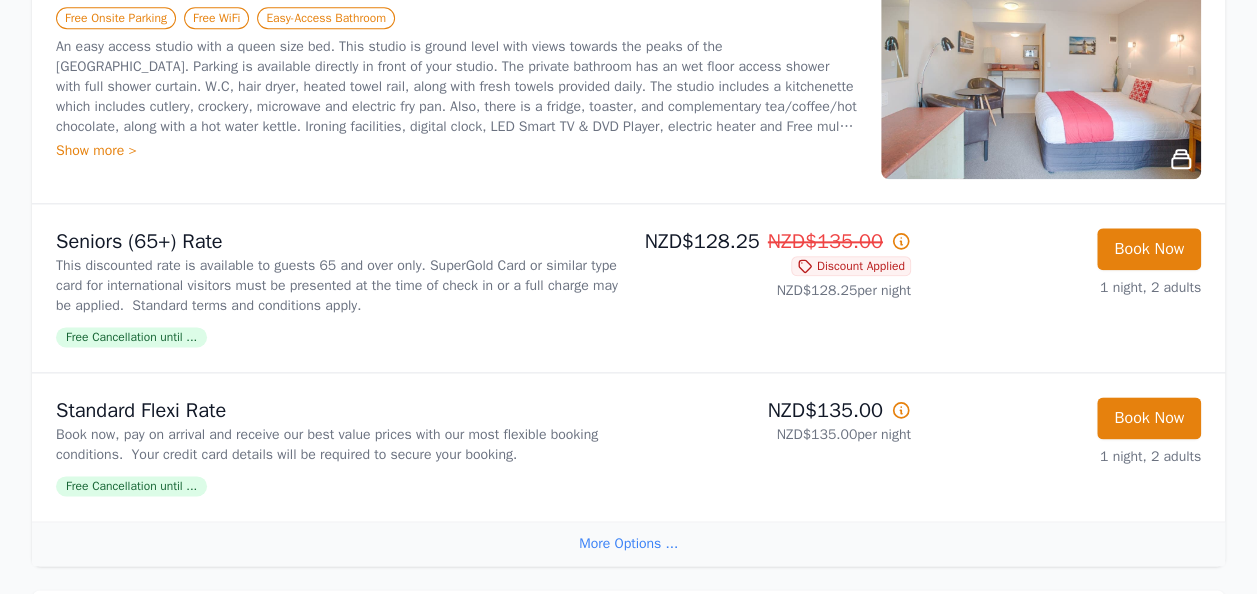 click on "Free Cancellation until ..." at bounding box center [131, 486] 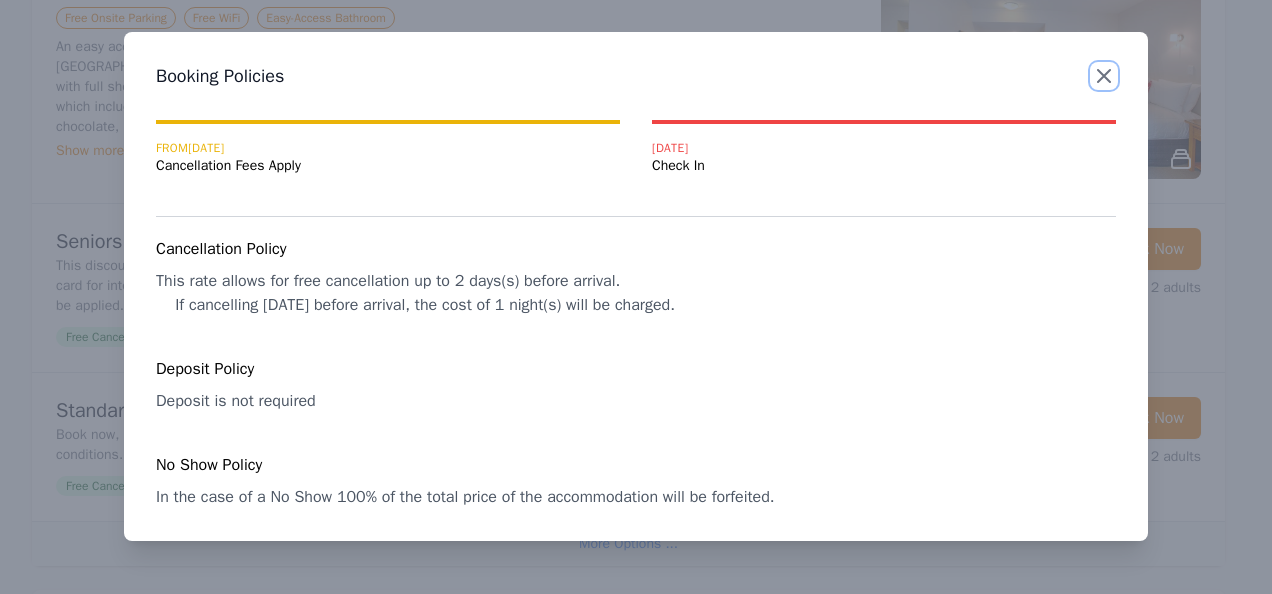 click 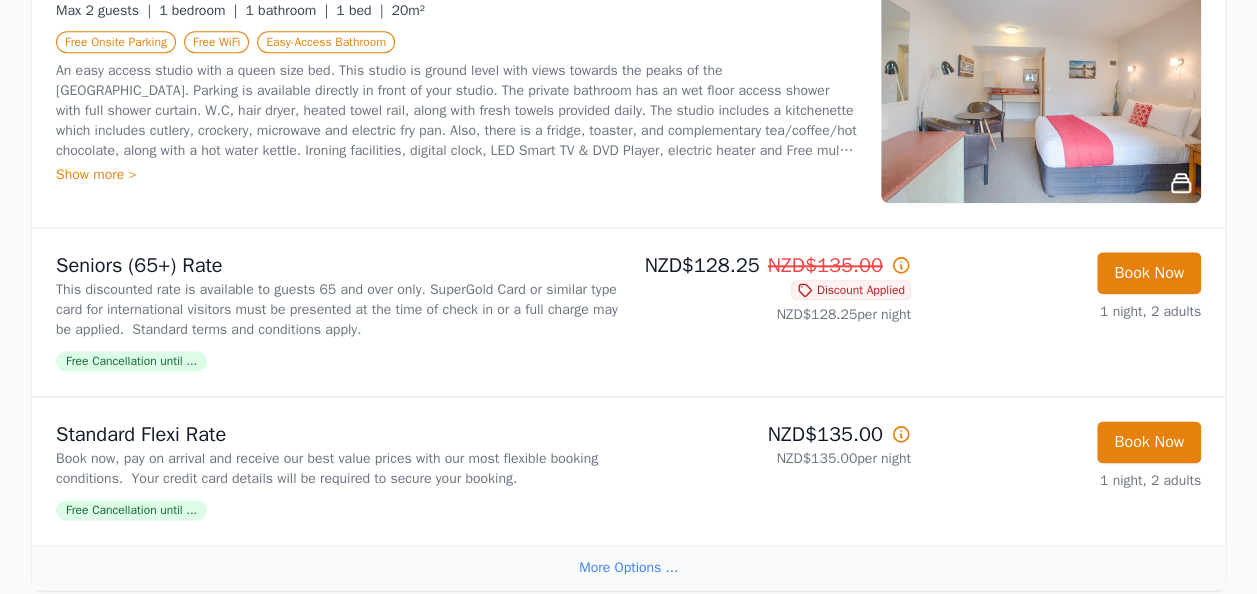 scroll, scrollTop: 1200, scrollLeft: 0, axis: vertical 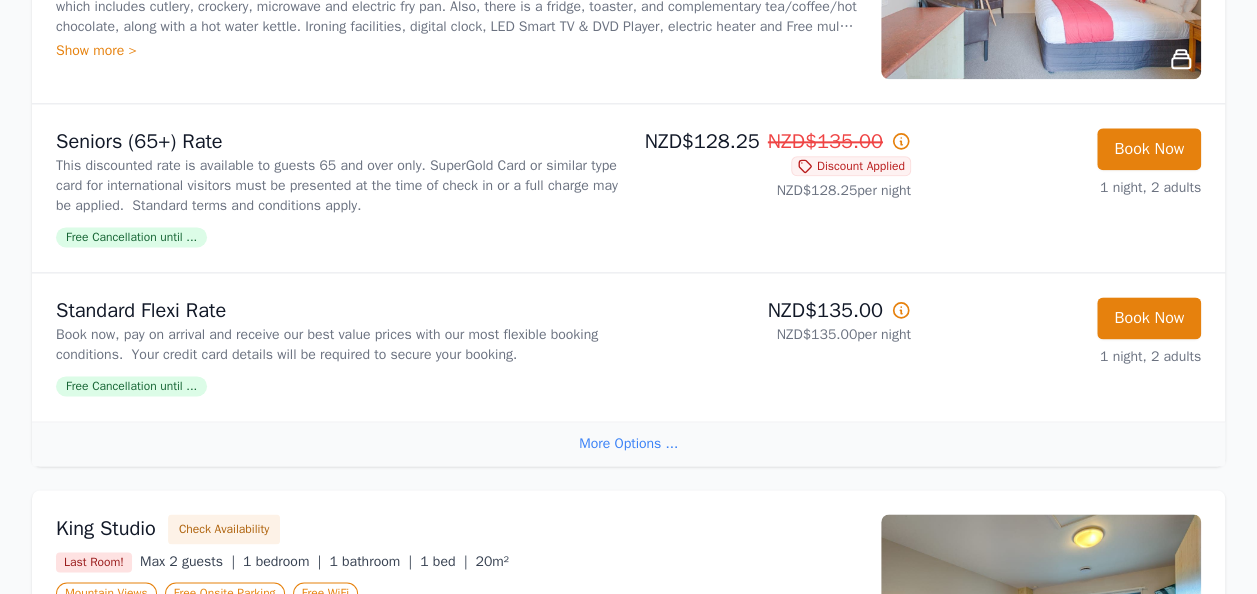 click 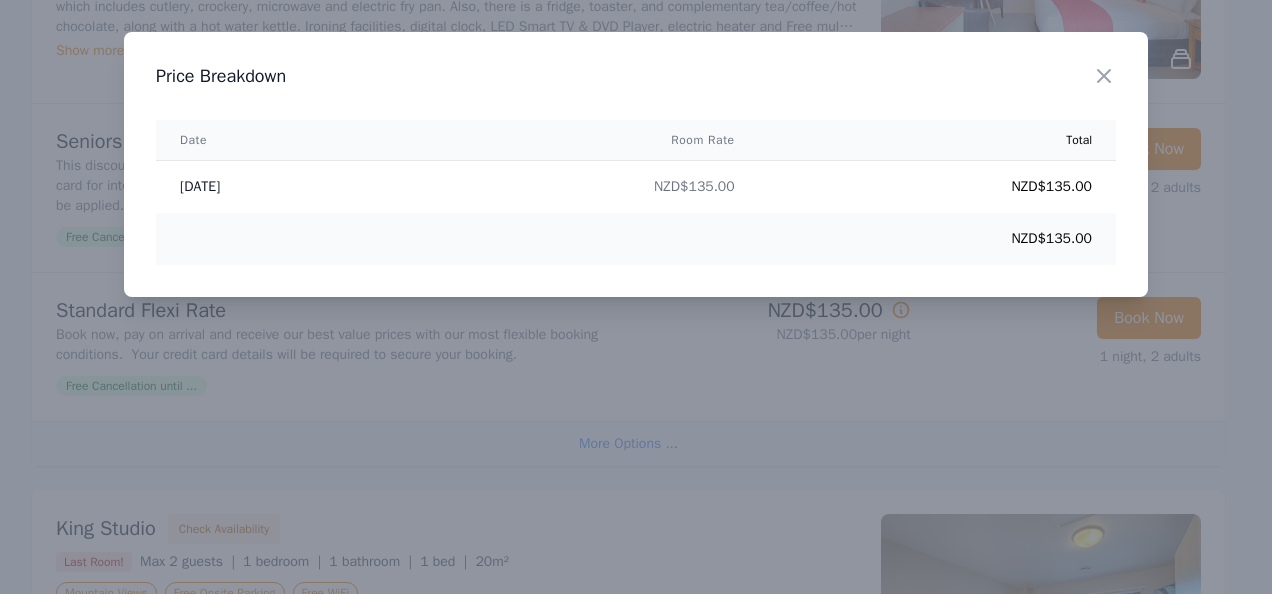 click on "Price Breakdown" at bounding box center (636, 76) 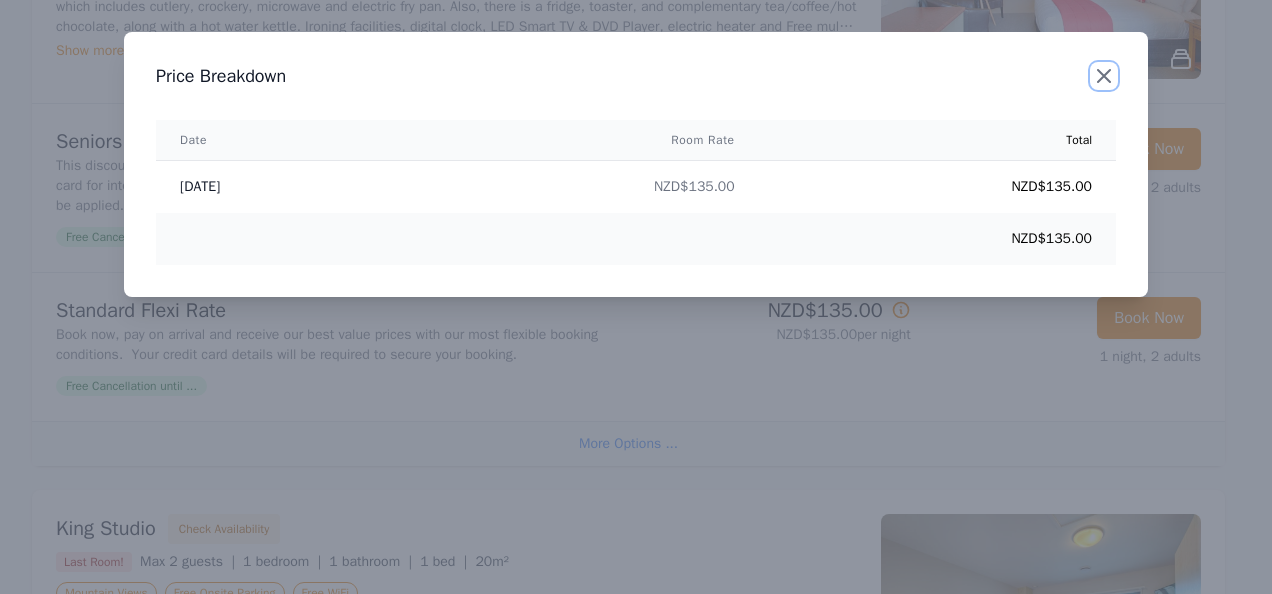 click 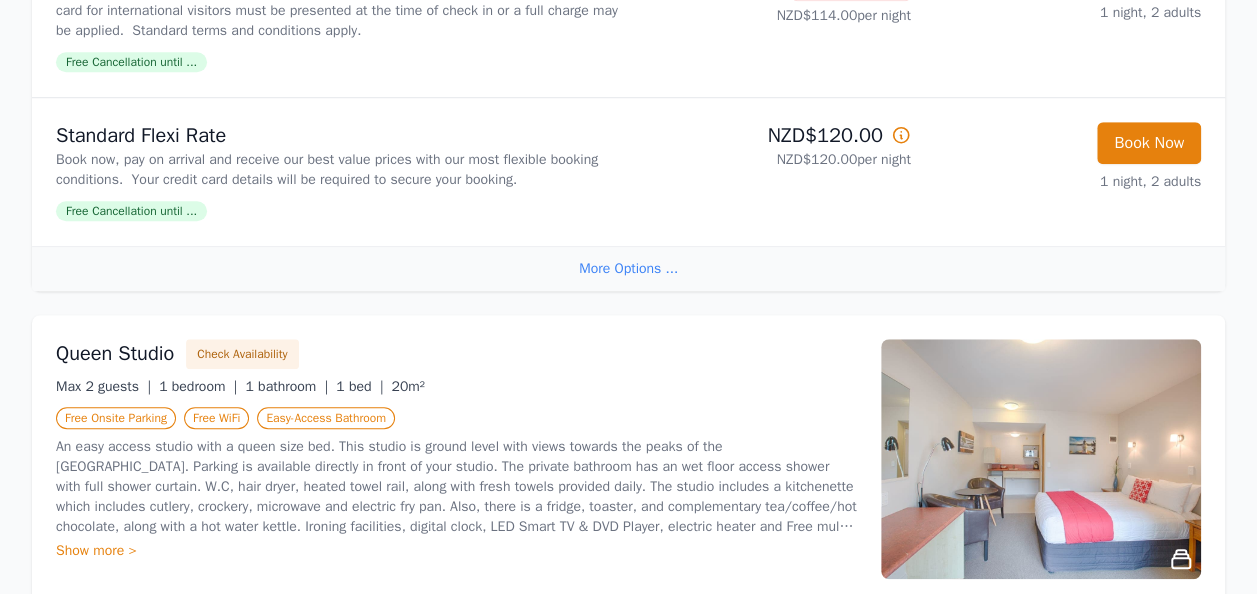 scroll, scrollTop: 0, scrollLeft: 0, axis: both 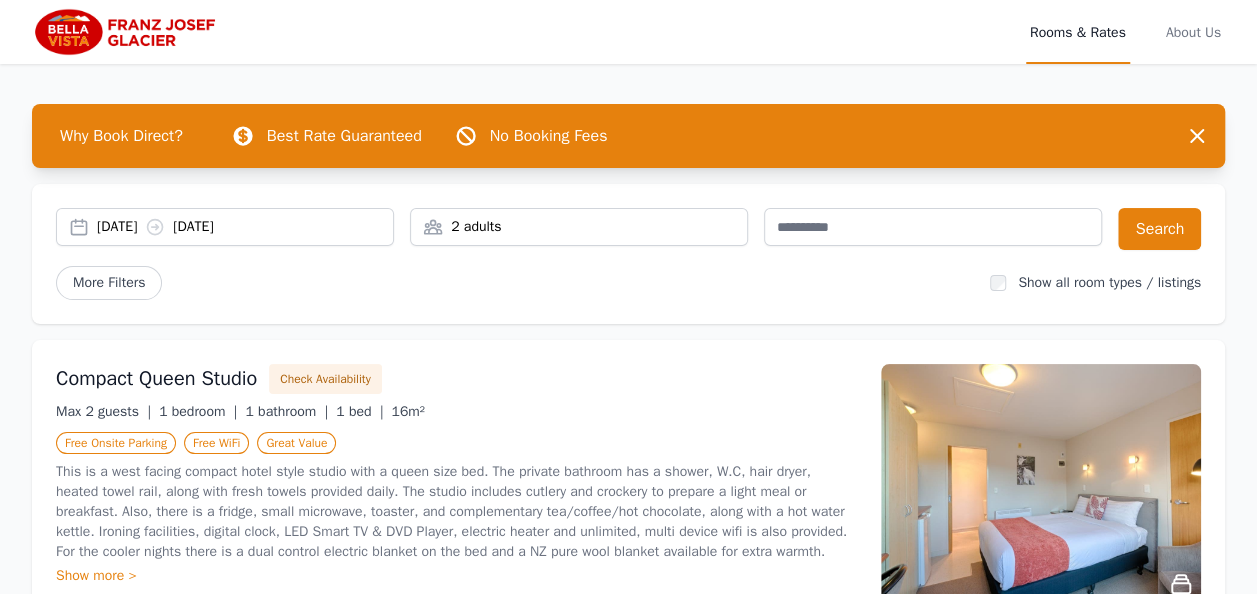 click on "2 adults" at bounding box center [579, 227] 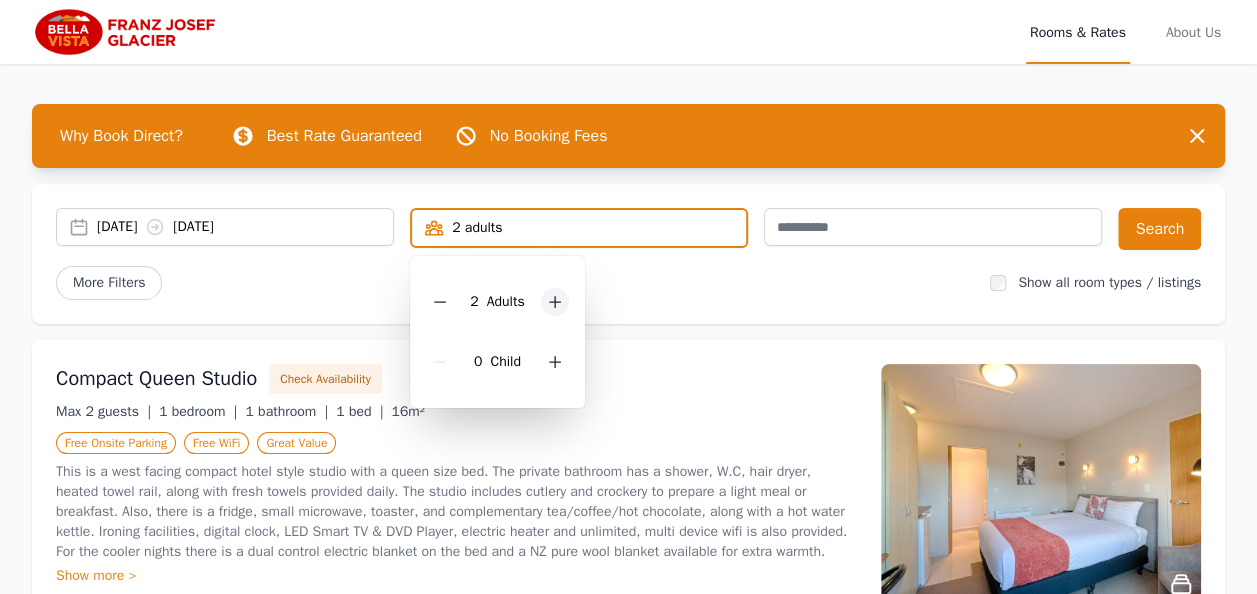 click 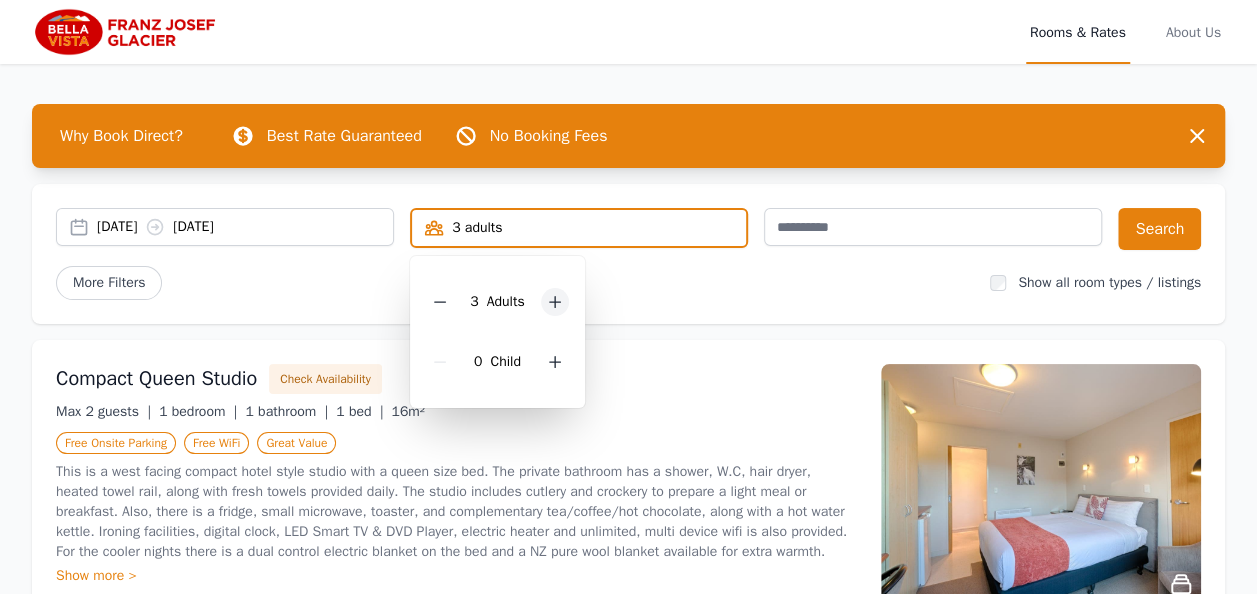 click 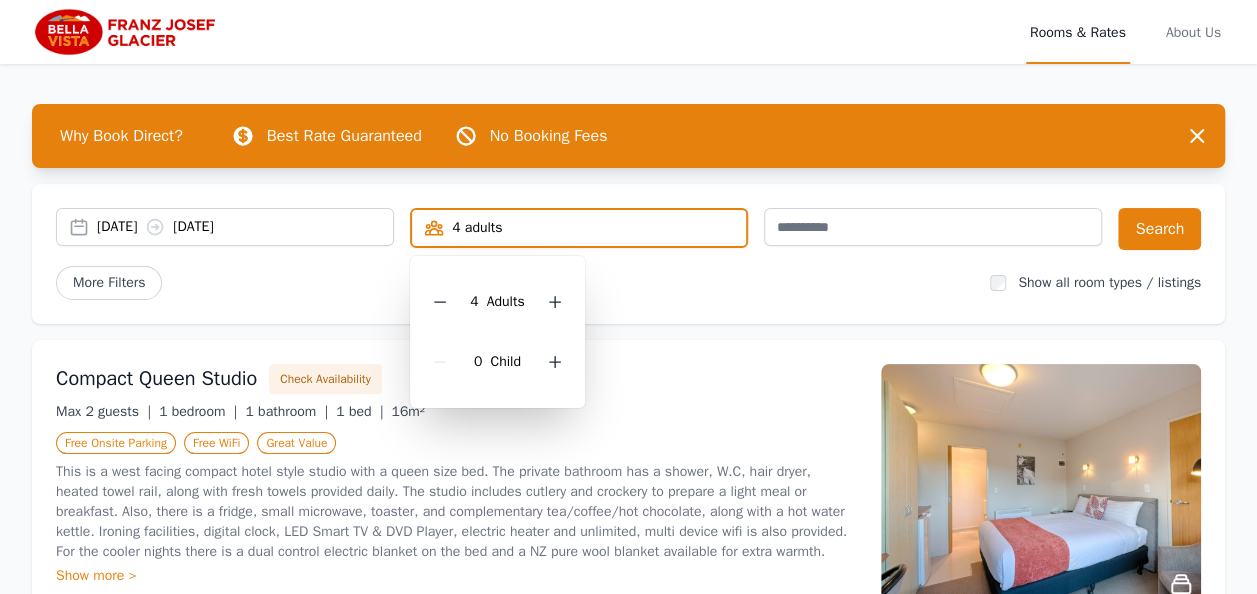 click on "[DATE] [DATE]" at bounding box center [245, 227] 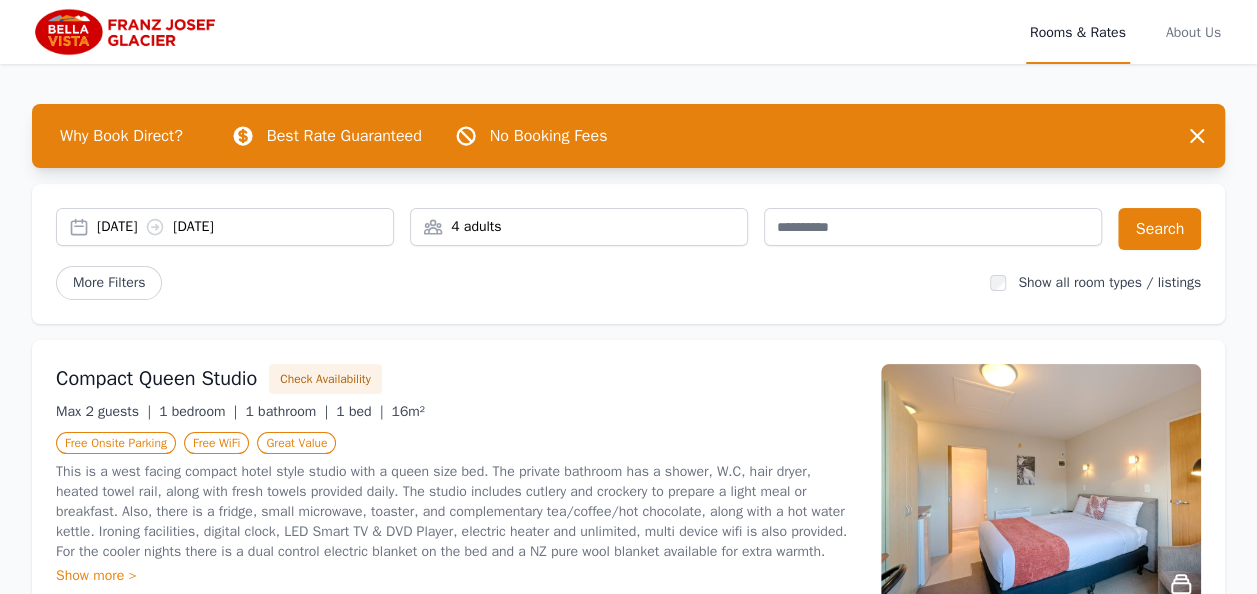 click on "[DATE] [DATE]" at bounding box center (245, 227) 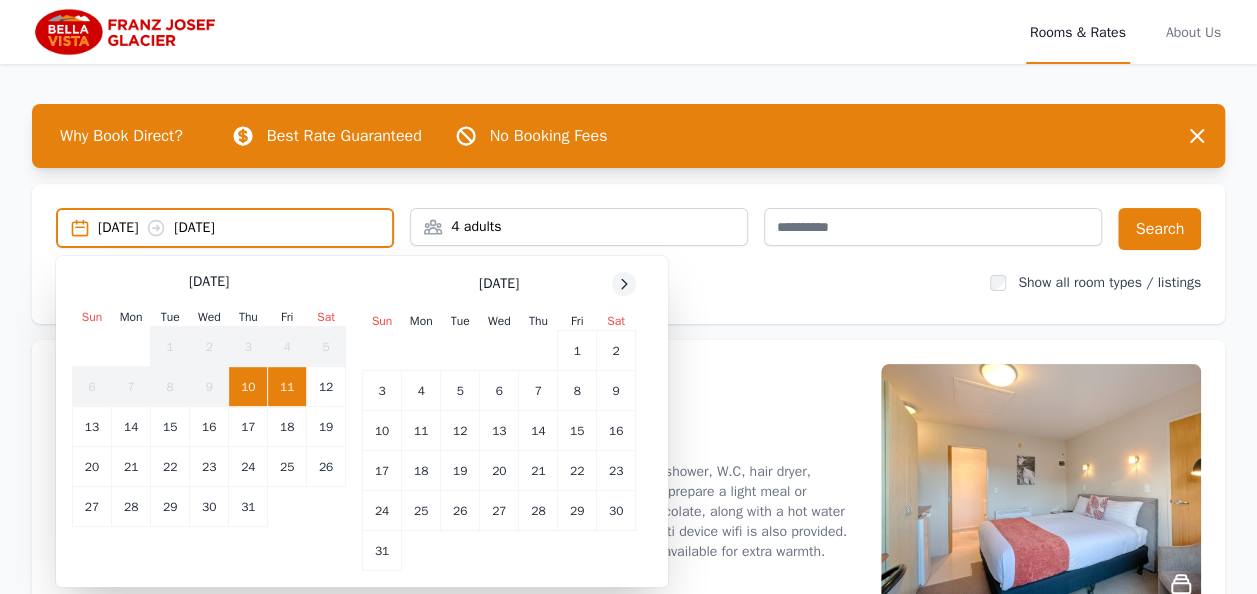 click 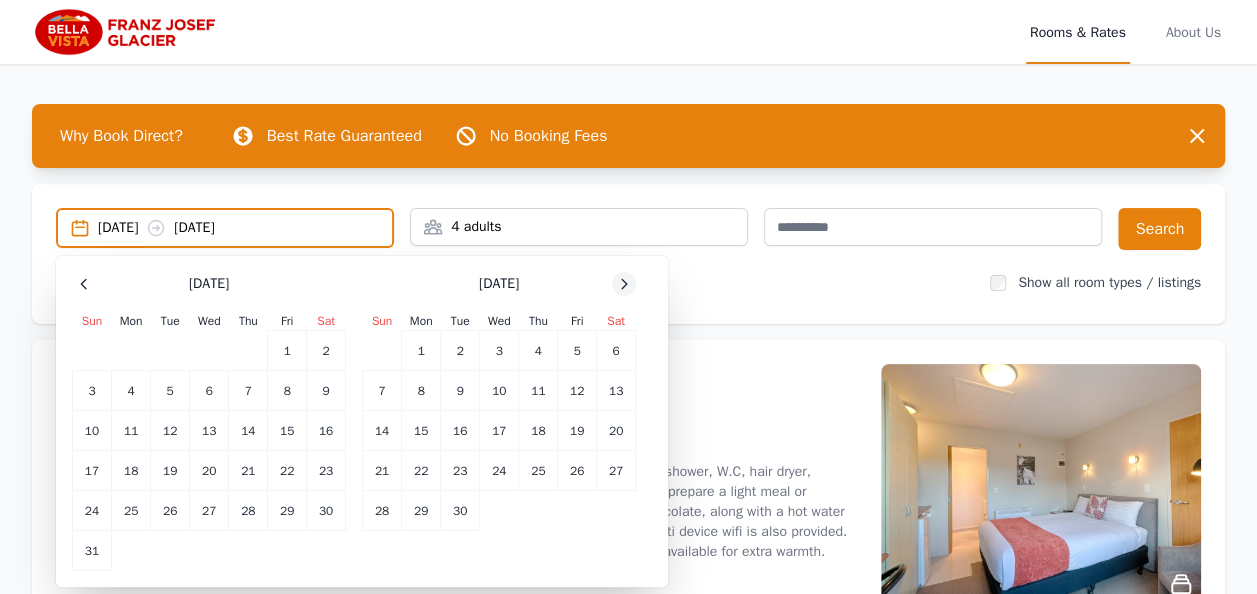 click 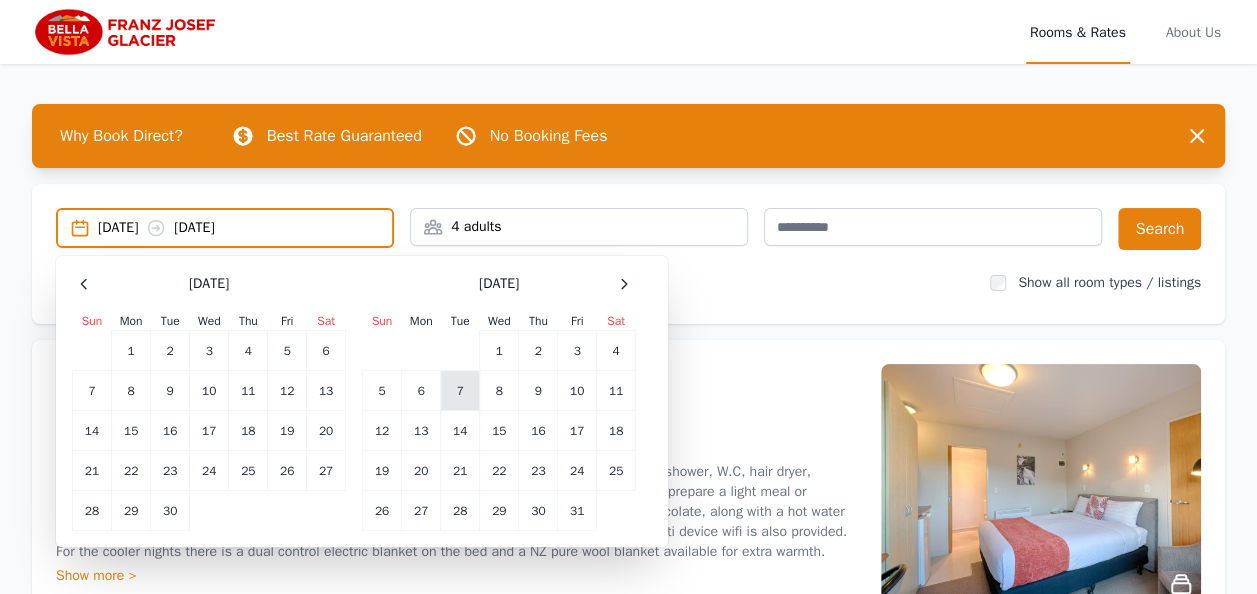 click on "7" at bounding box center (460, 391) 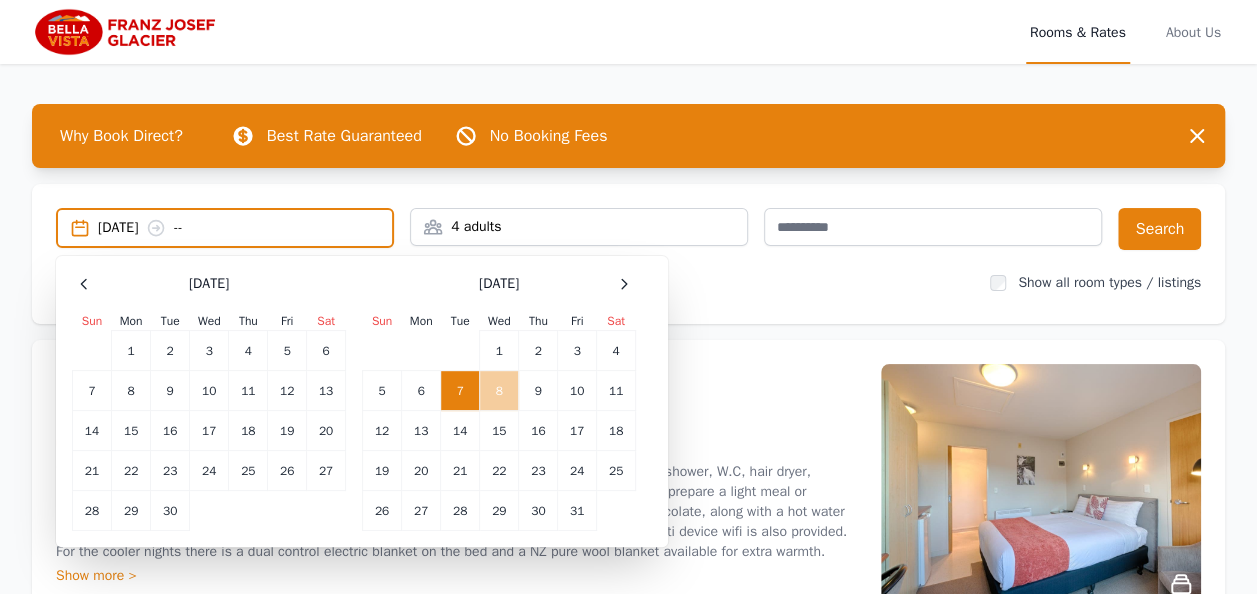 click on "8" at bounding box center [499, 391] 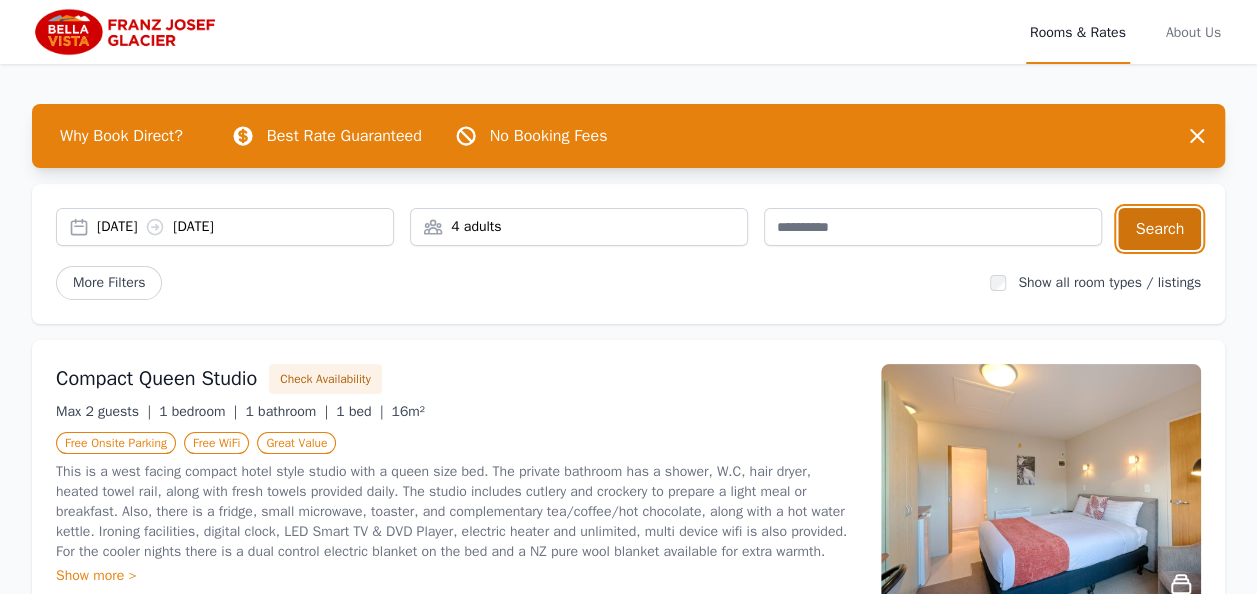 click on "Search" at bounding box center [1159, 229] 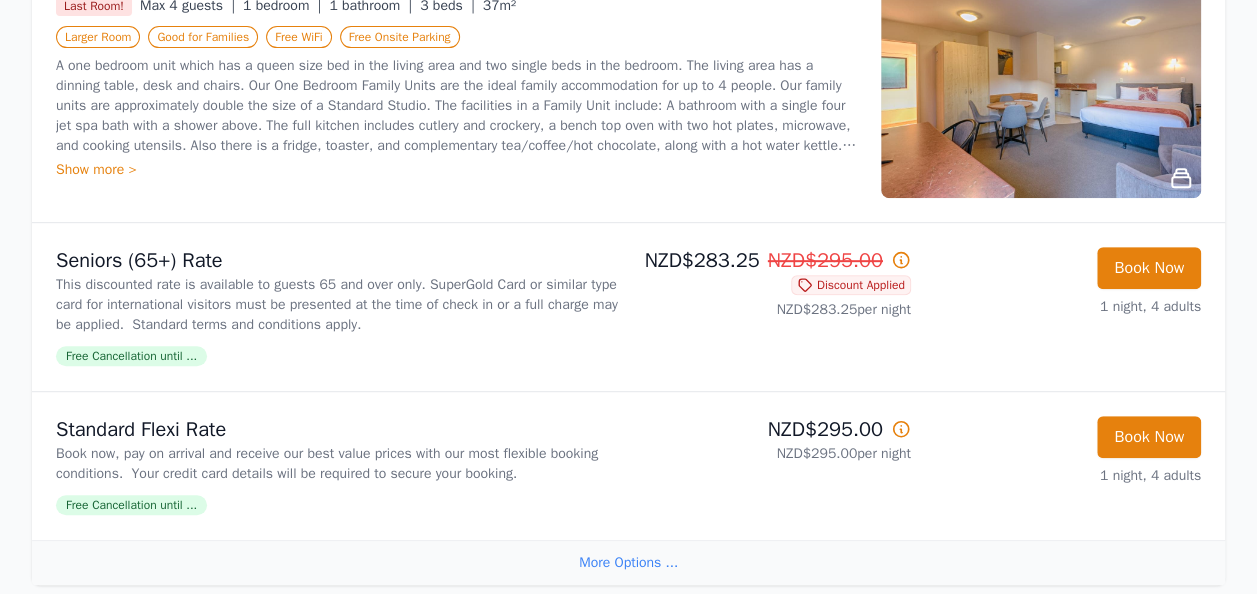 scroll, scrollTop: 600, scrollLeft: 0, axis: vertical 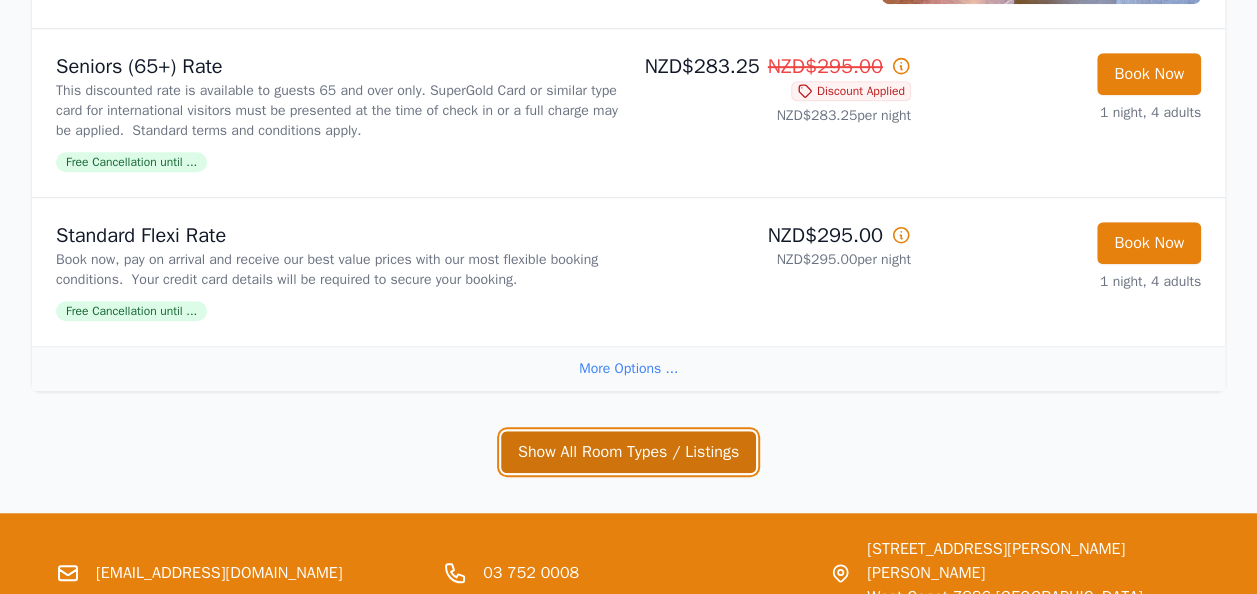 click on "Show All Room Types / Listings" at bounding box center [628, 452] 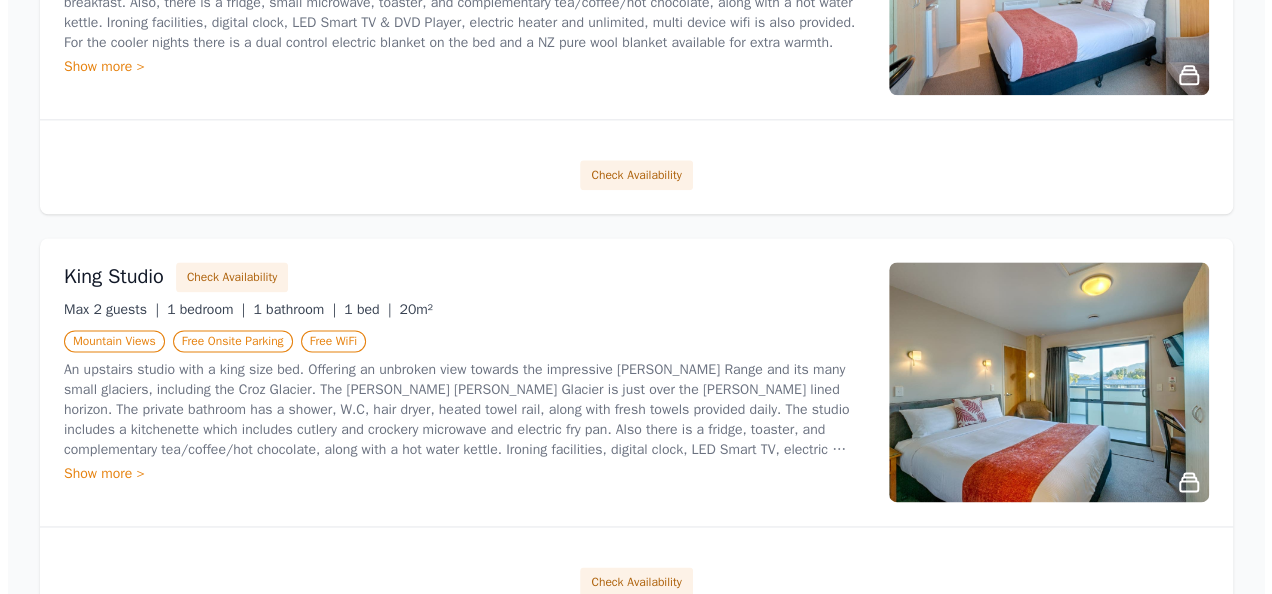 scroll, scrollTop: 1300, scrollLeft: 0, axis: vertical 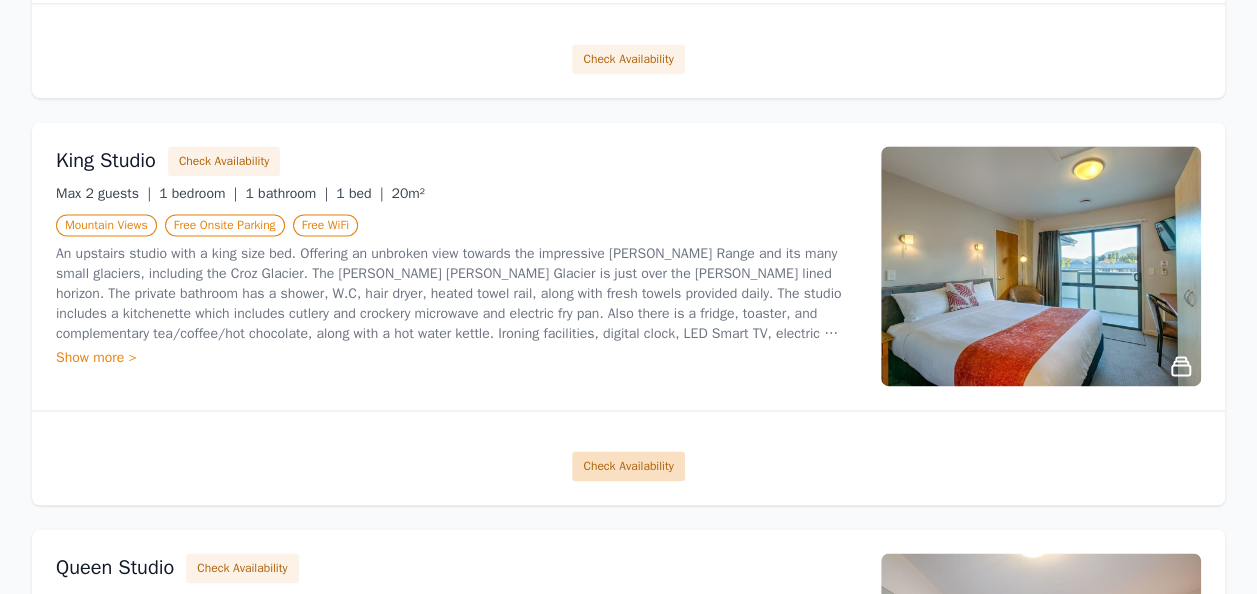 click on "Check Availability" at bounding box center (628, 466) 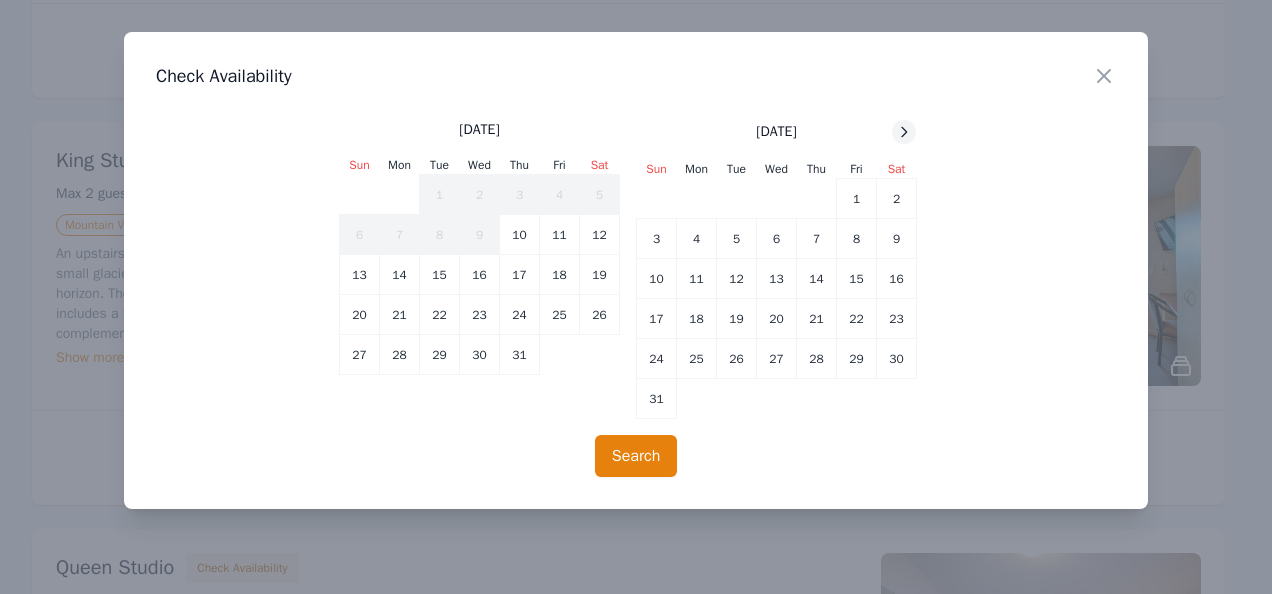 click at bounding box center (904, 132) 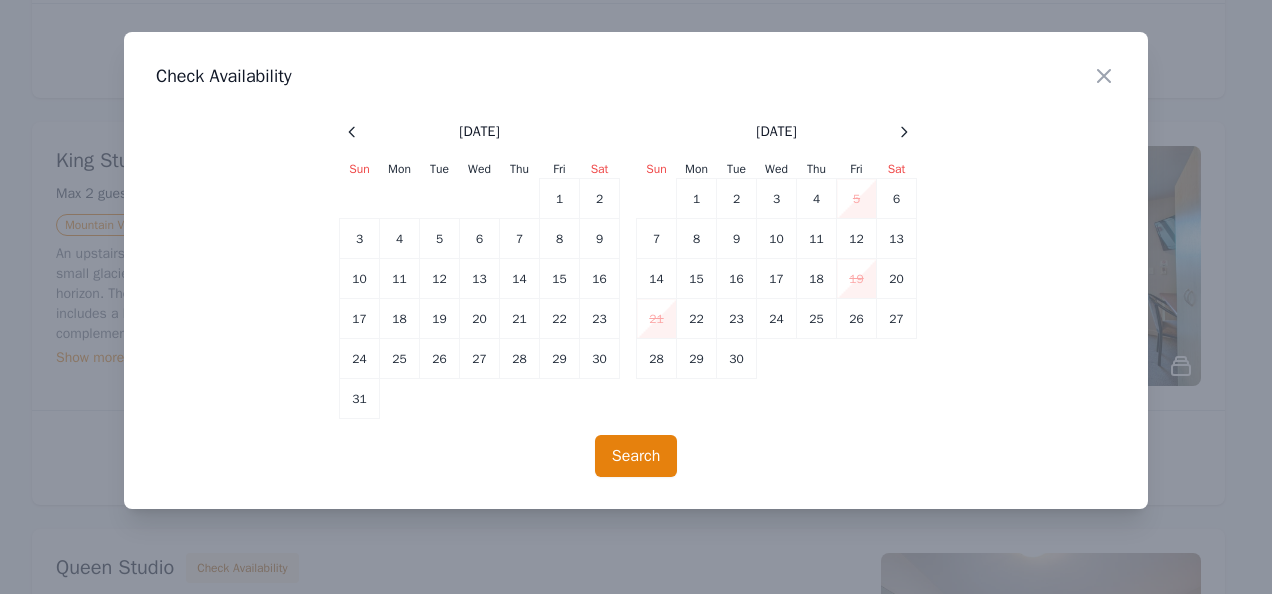 click on "Close Check Availability August 2025 Sun Mon Tue Wed Thu Fri Sat 1 2 3 4 5 6 7 8 9 10 11 12 13 14 15 16 17 18 19 20 21 22 23 24 25 26 27 28 29 30 31 September 2025 Sun Mon Tue Wed Thu Fri Sat 1 2 3 4 5 6 7 8 9 10 11 12 13 14 15 16 17 18 19 20 21 22 23 24 25 26 27 28 29 30 Search" at bounding box center (636, 270) 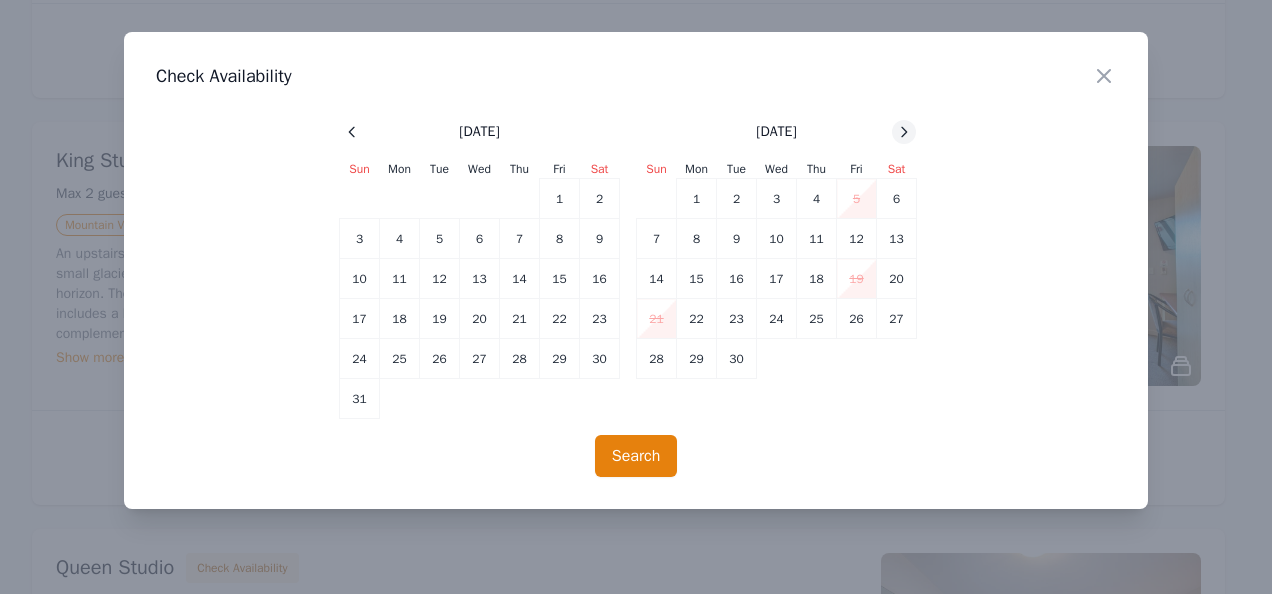 click 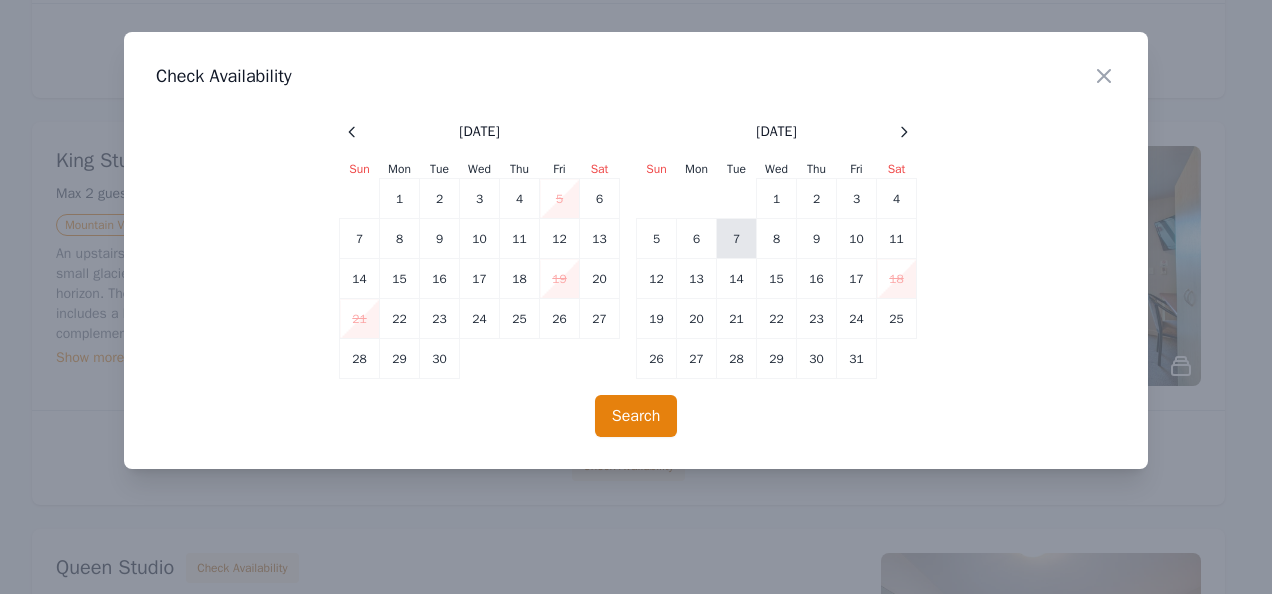click on "7" at bounding box center (737, 239) 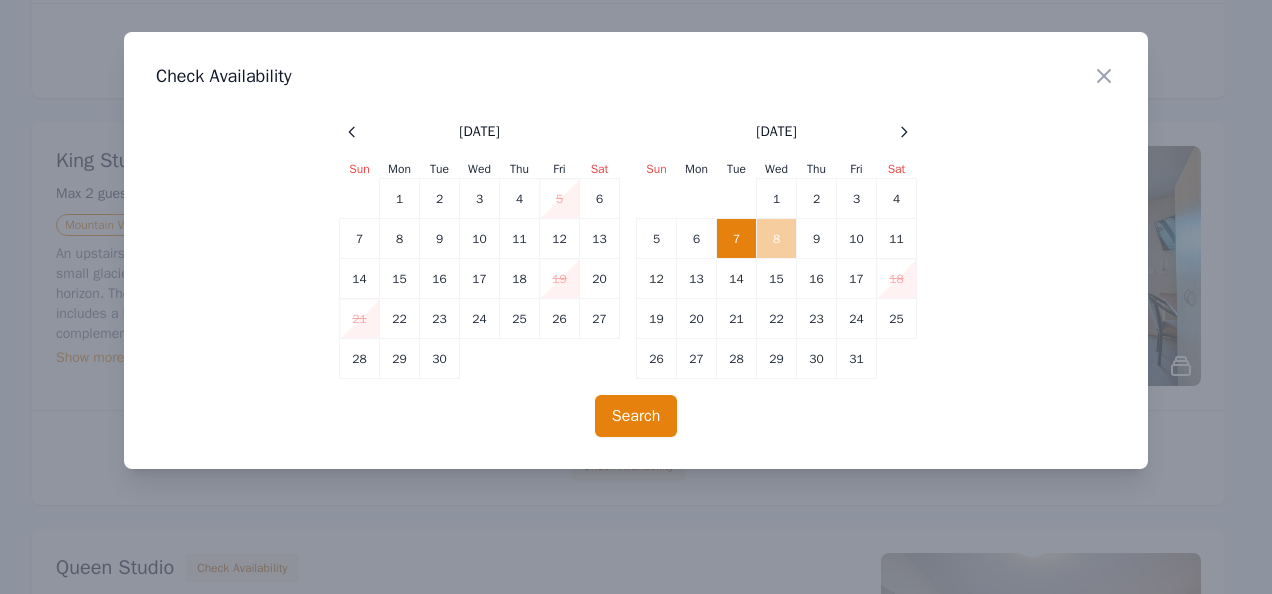 click on "8" at bounding box center [777, 239] 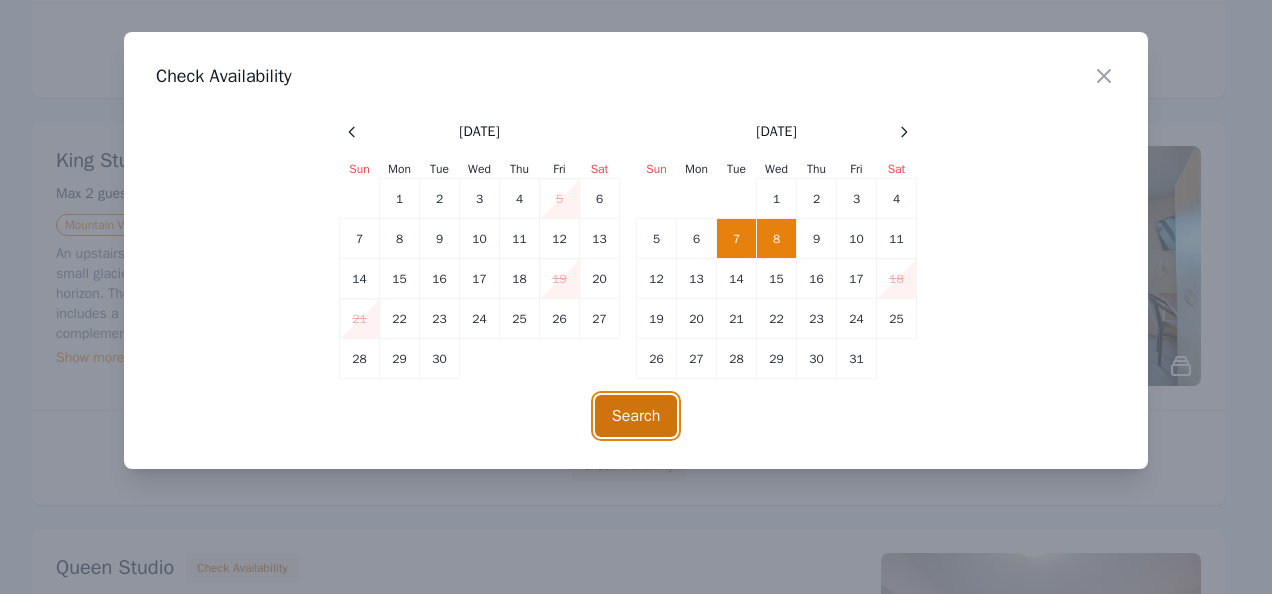 click on "Search" at bounding box center [636, 416] 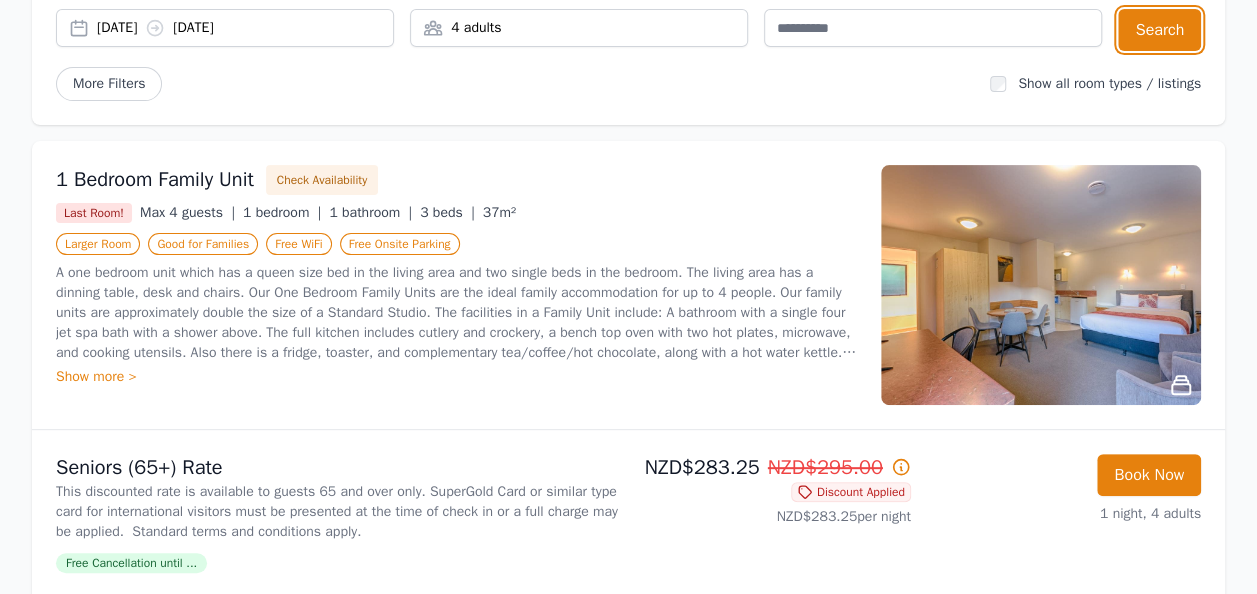 scroll, scrollTop: 0, scrollLeft: 0, axis: both 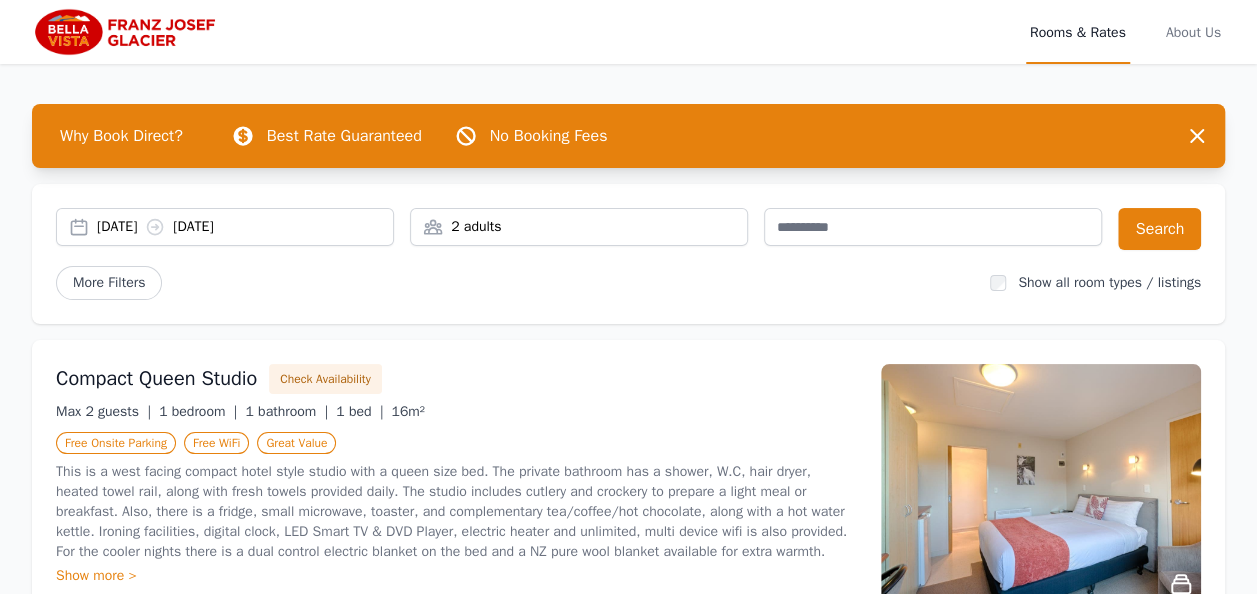 click on "[DATE] [DATE]" at bounding box center (245, 227) 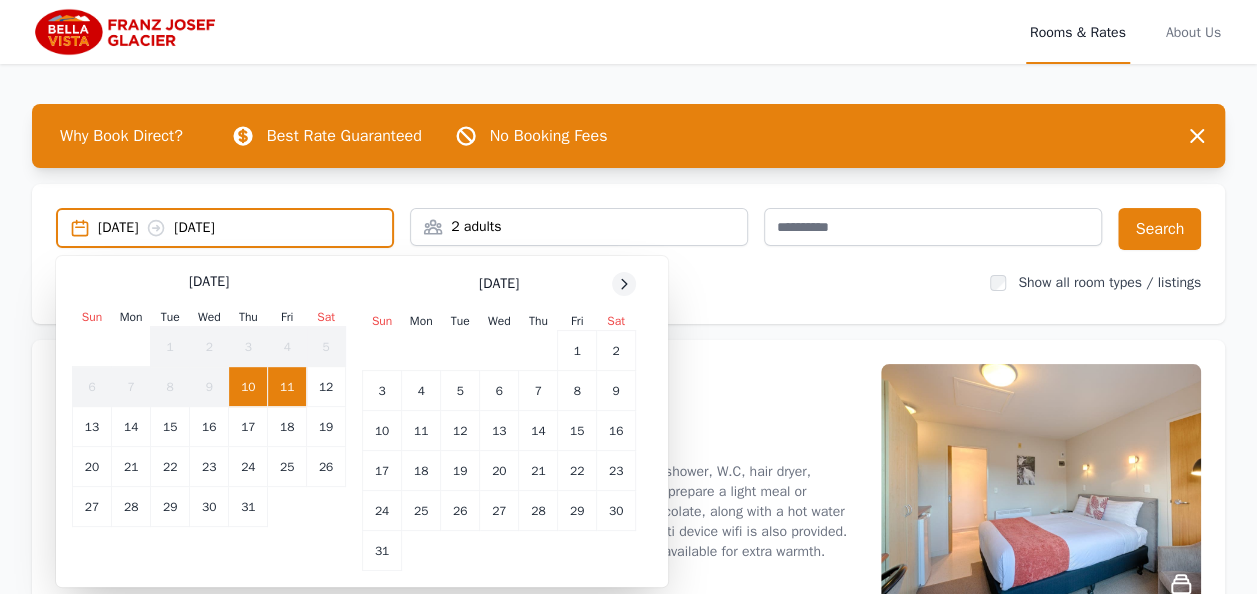 click 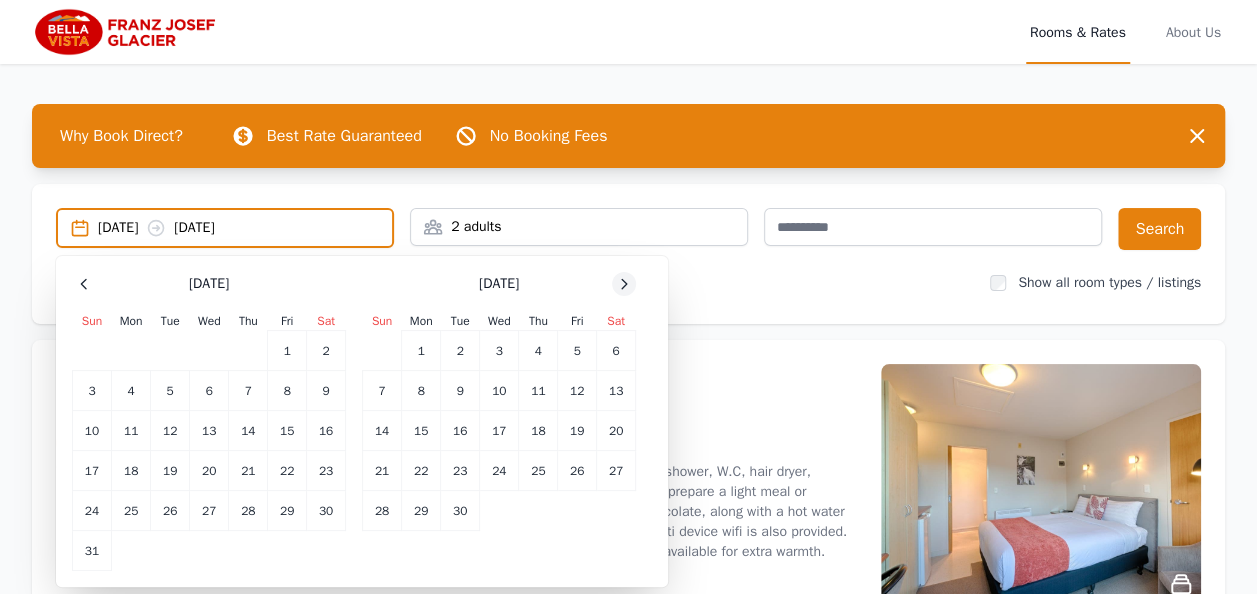 click 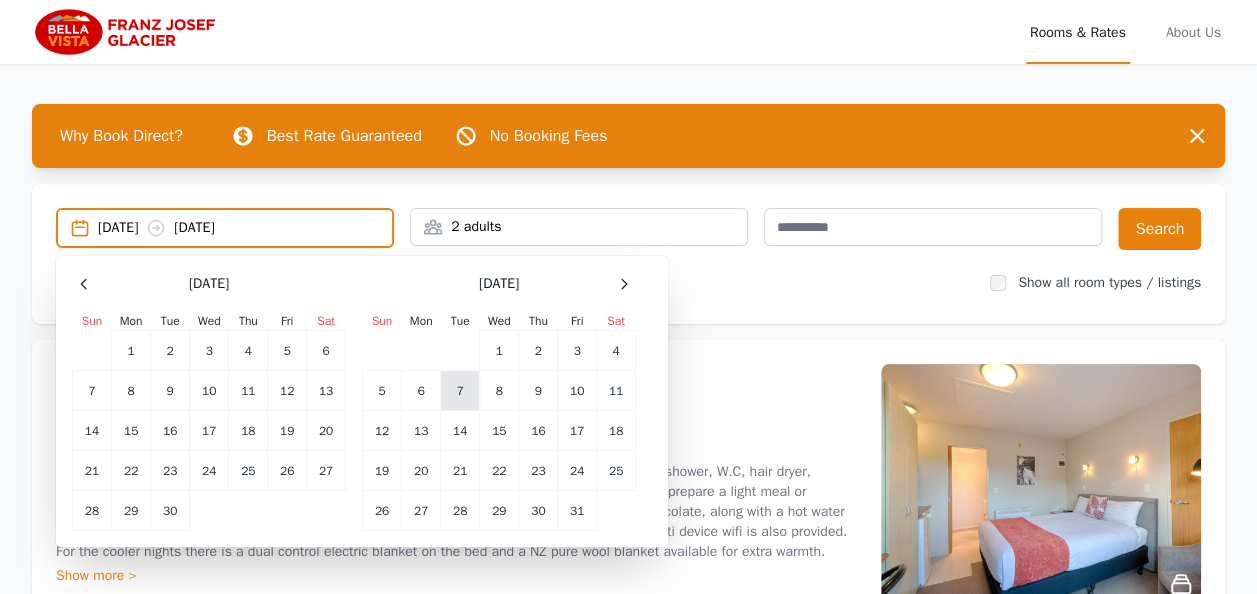 click on "7" at bounding box center (460, 391) 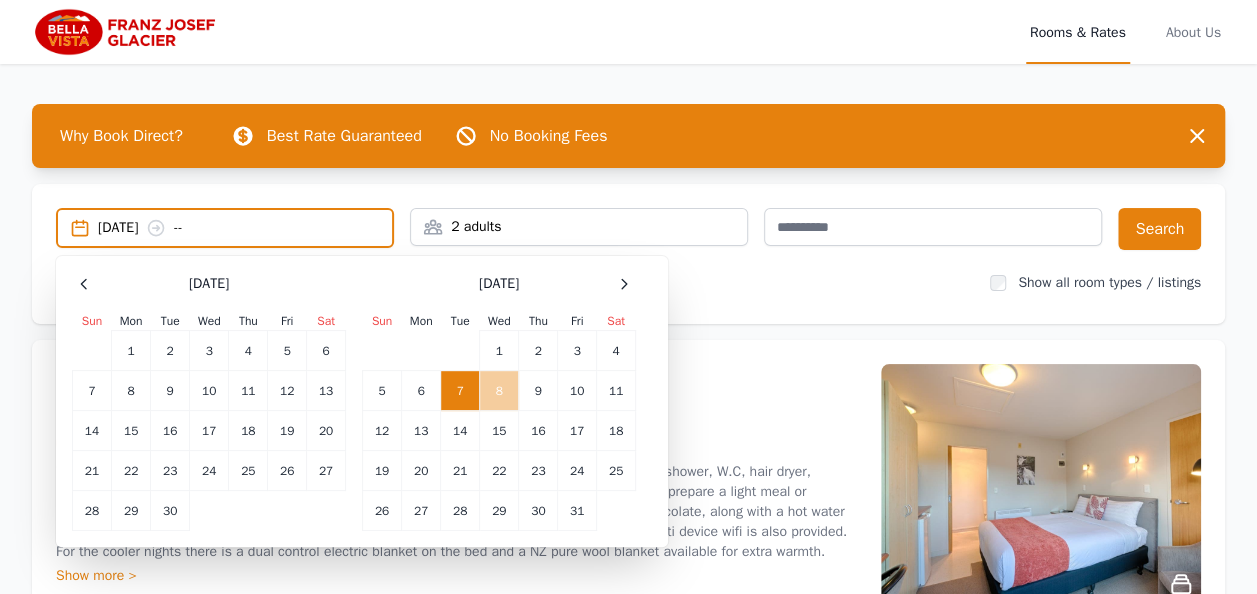 click on "8" at bounding box center (499, 391) 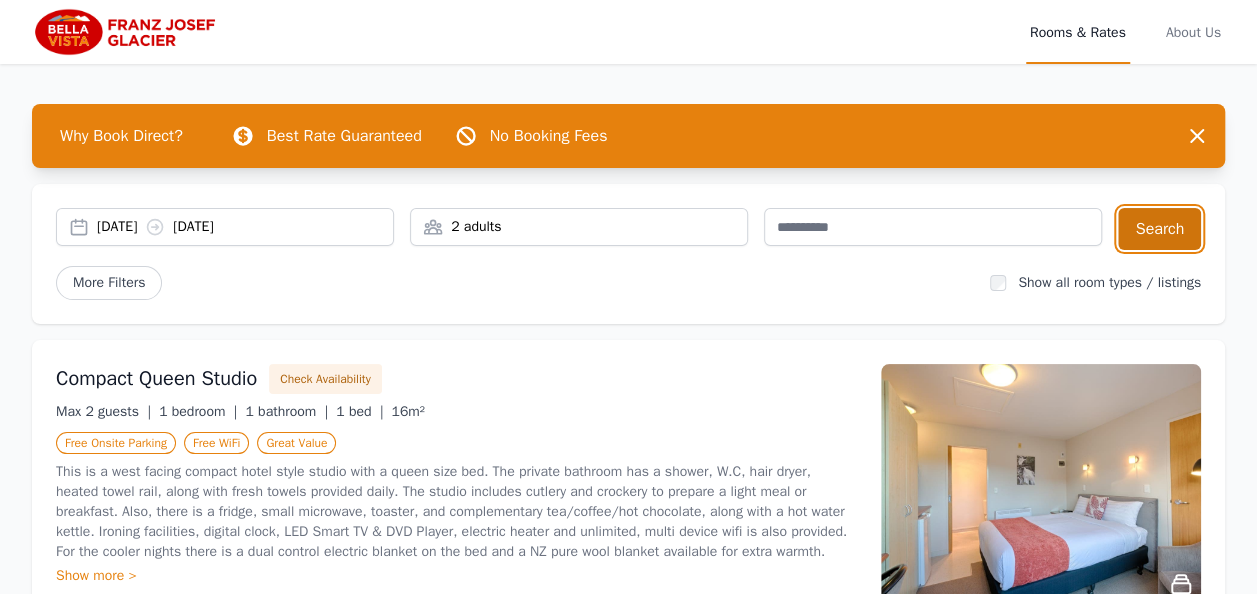 click on "Search" at bounding box center (1159, 229) 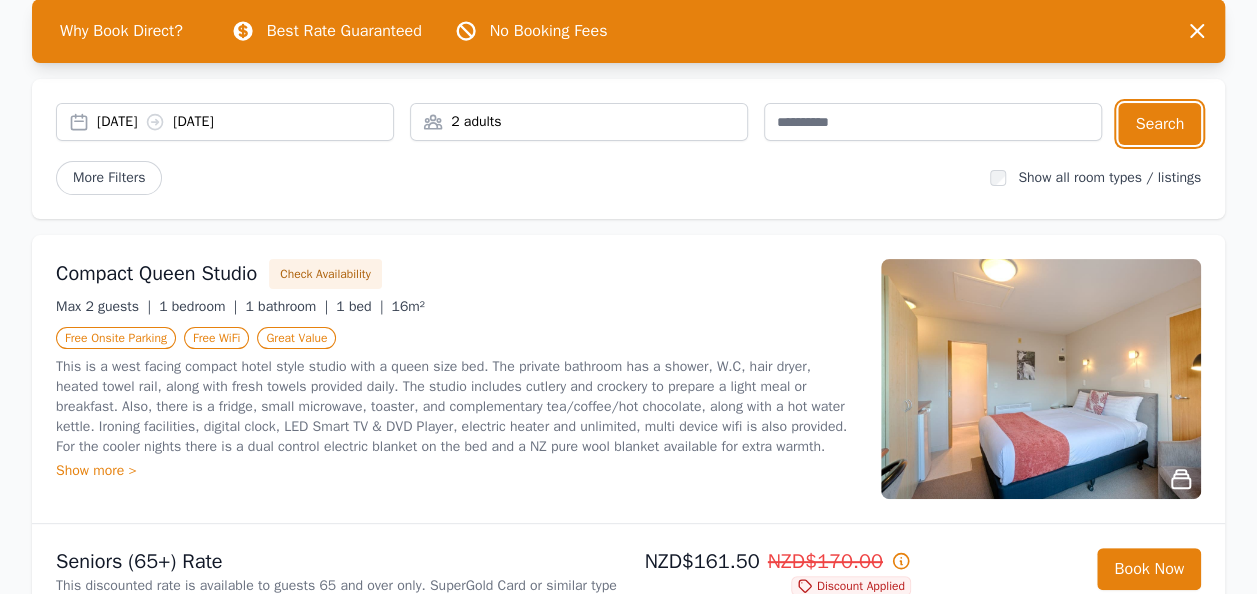 scroll, scrollTop: 100, scrollLeft: 0, axis: vertical 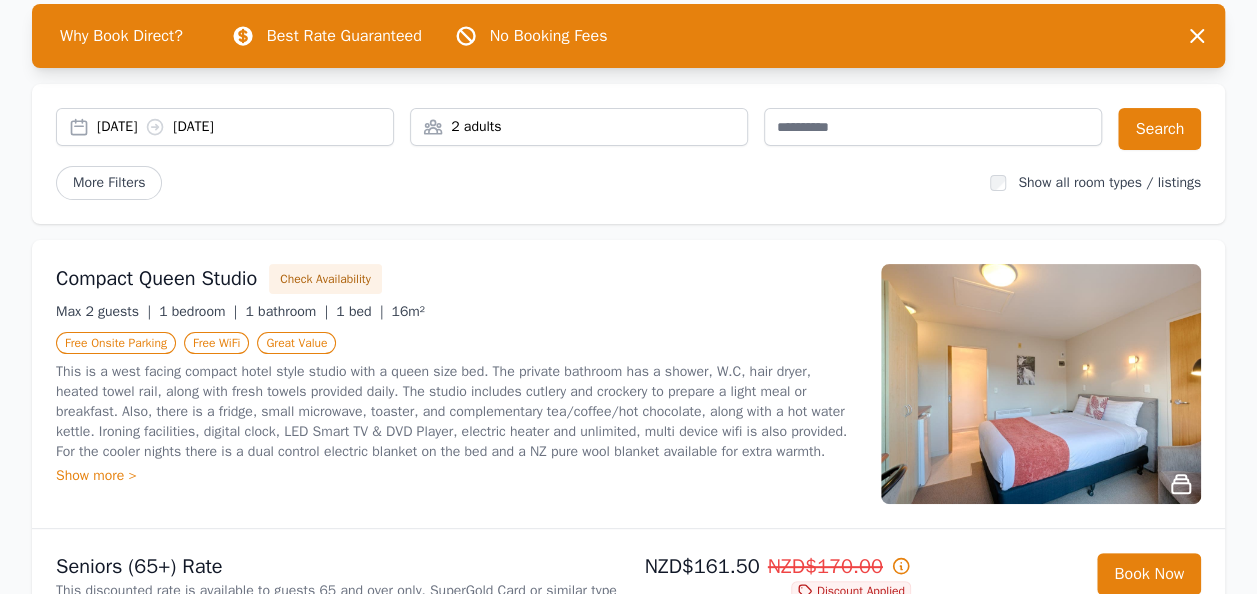 click at bounding box center (1041, 384) 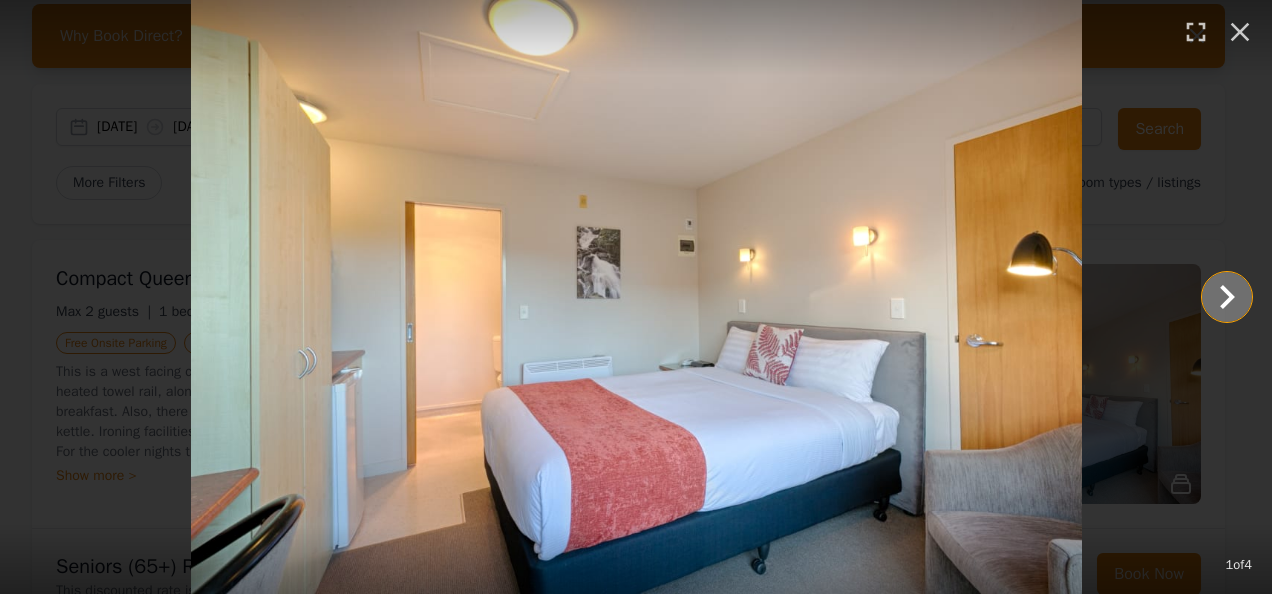click 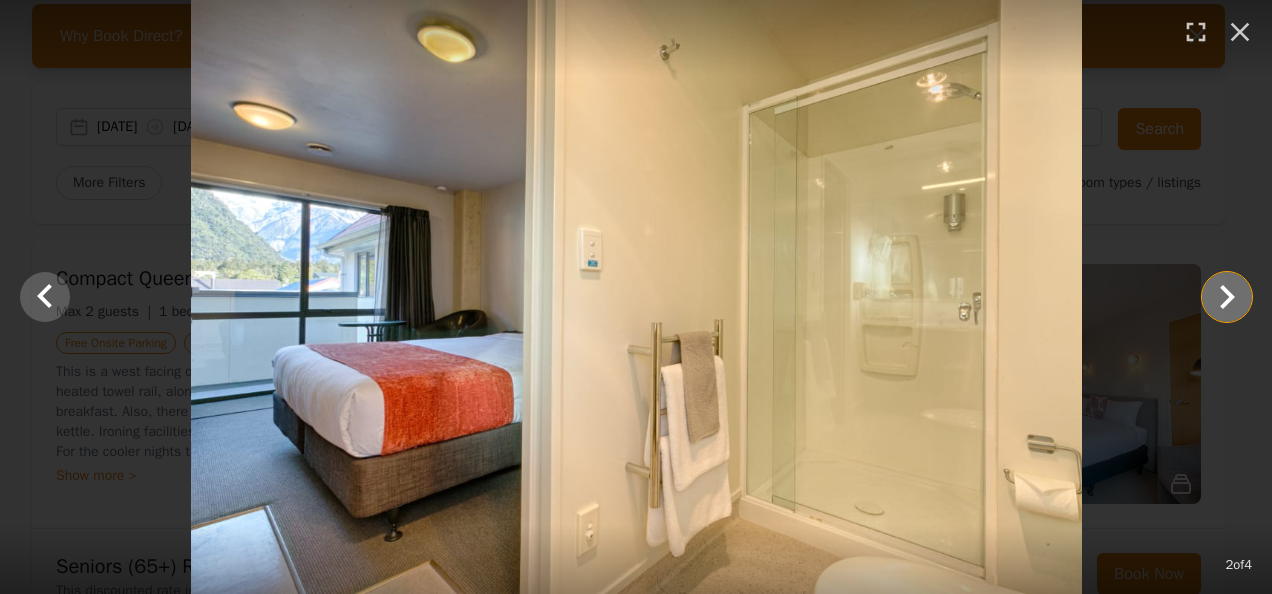 click 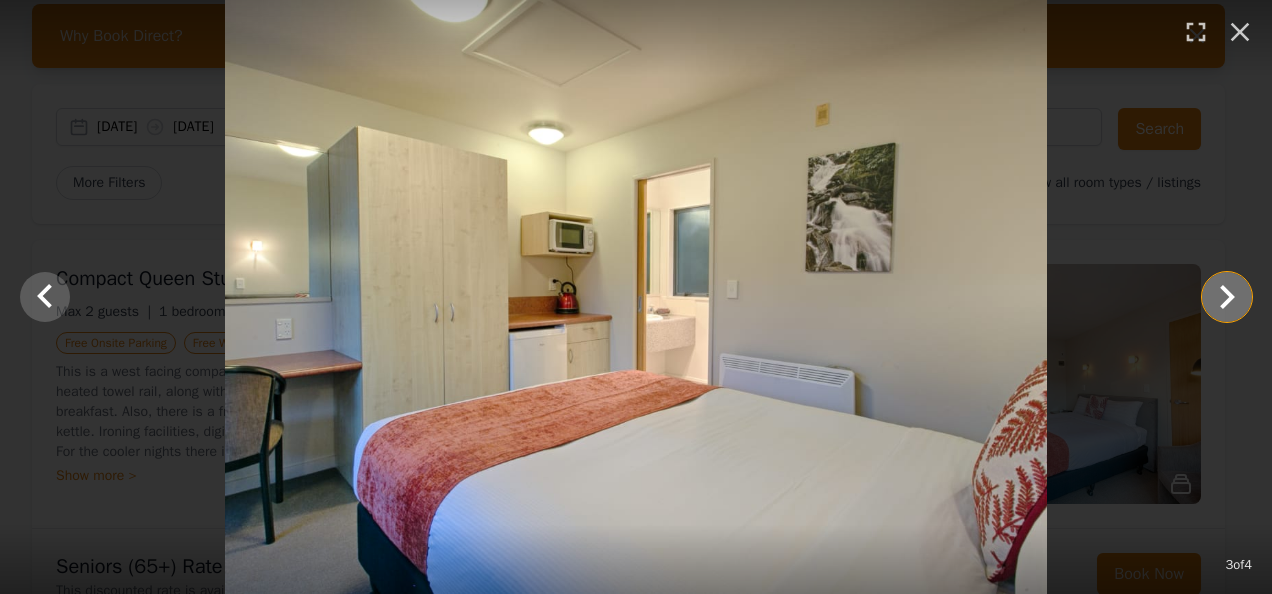 click 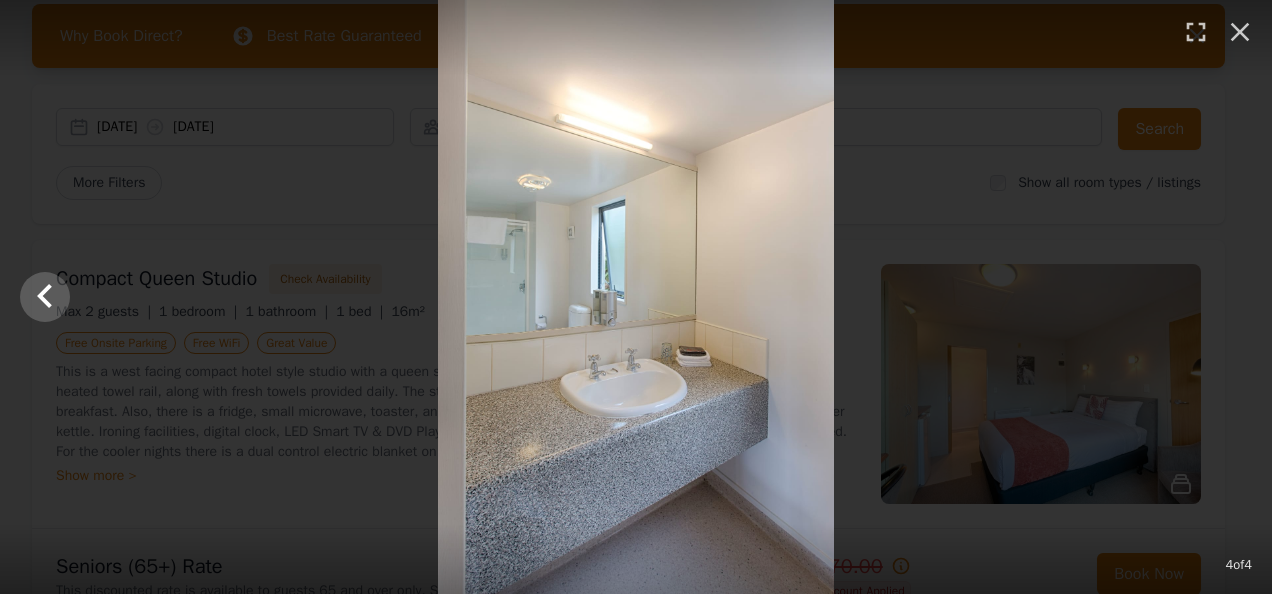 click at bounding box center [636, 297] 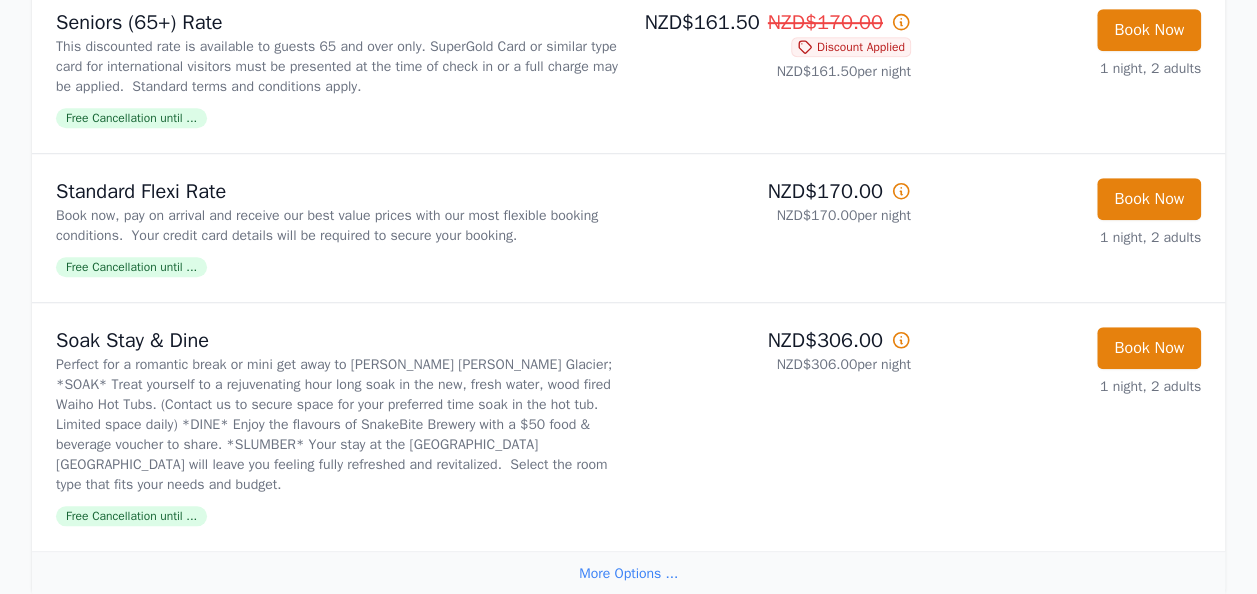 scroll, scrollTop: 600, scrollLeft: 0, axis: vertical 